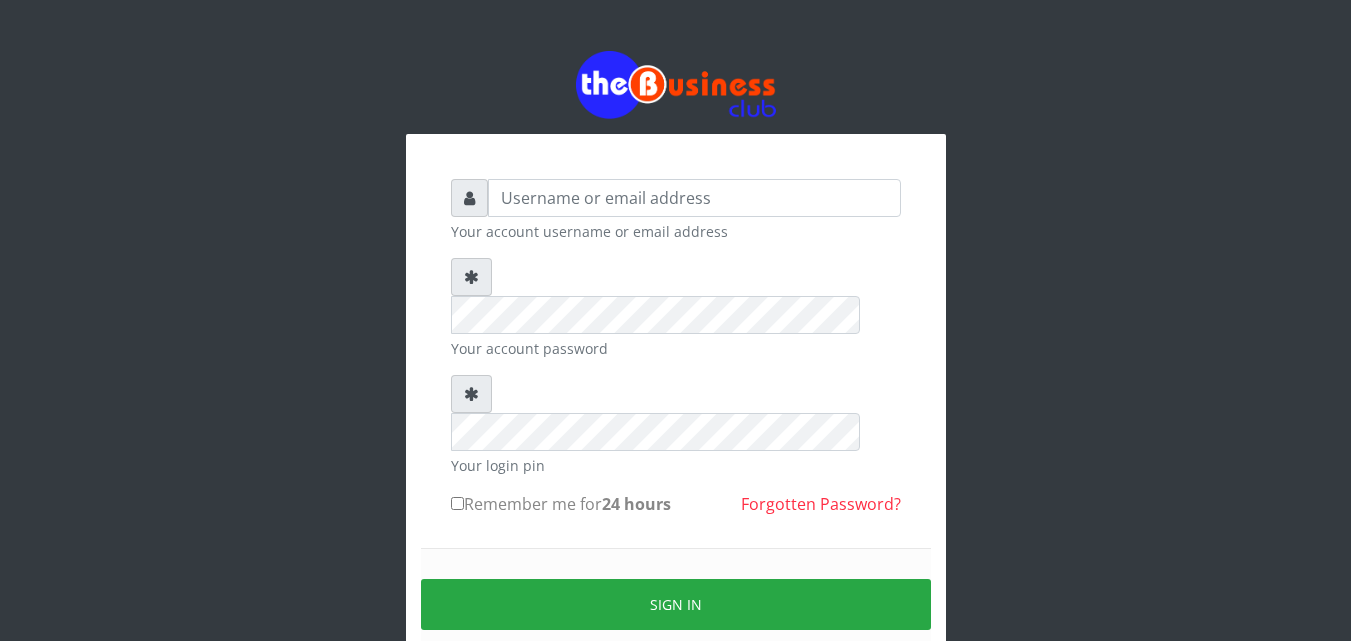 scroll, scrollTop: 0, scrollLeft: 0, axis: both 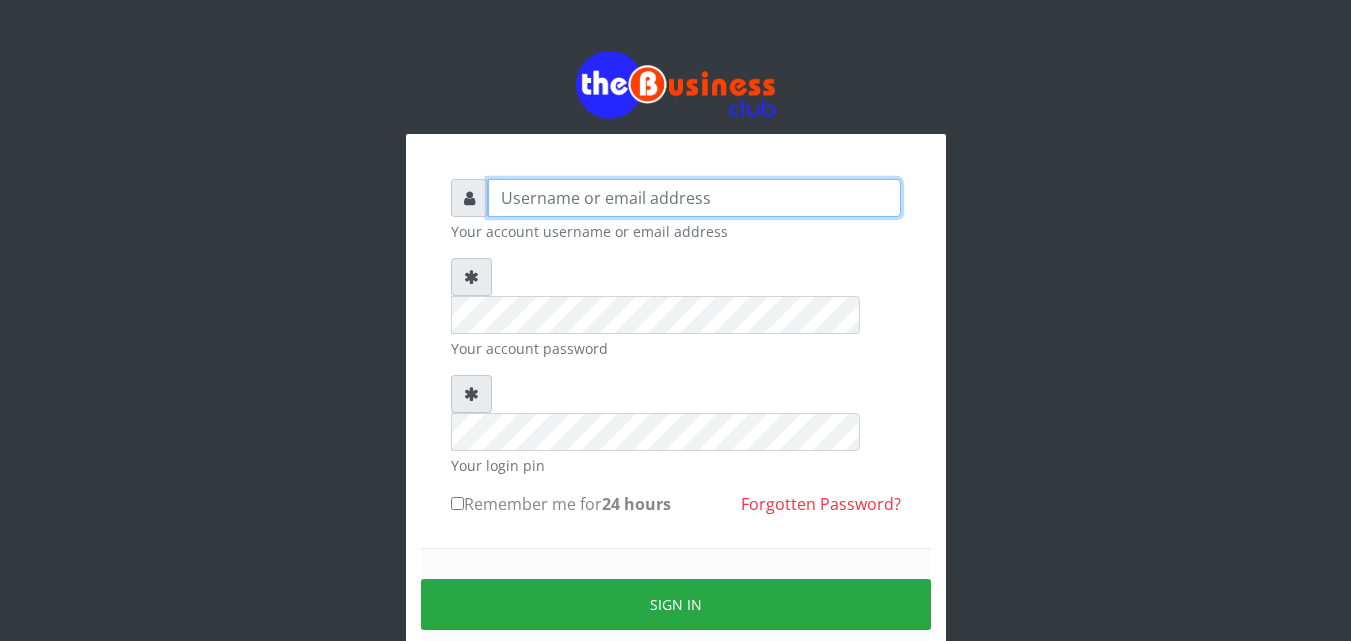 type on "[EMAIL]@example.com" 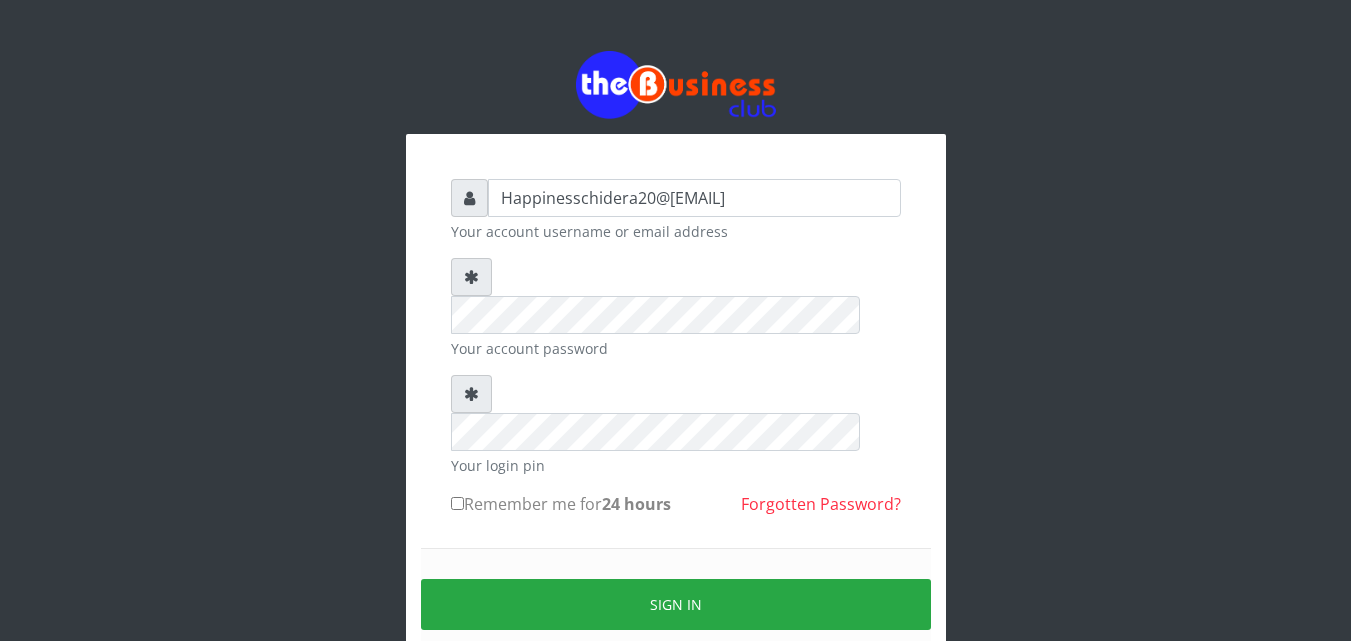 click on "Remember me for  24 hours" at bounding box center [457, 503] 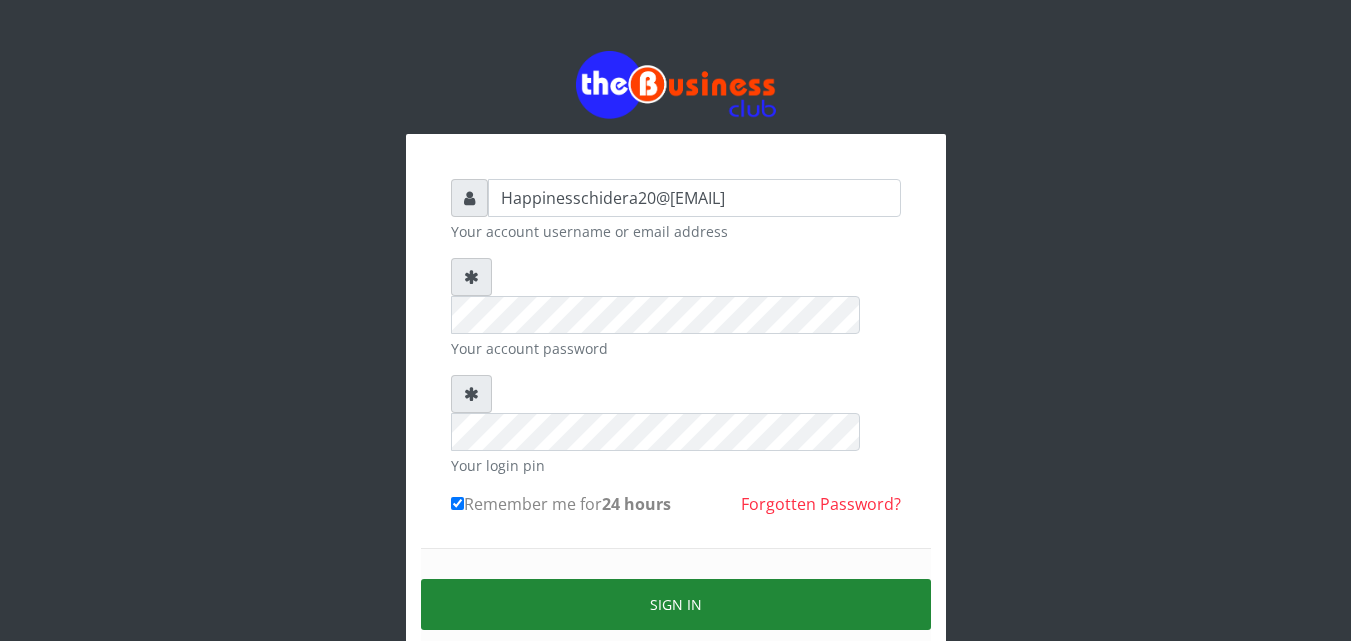 click on "Sign in" at bounding box center (676, 604) 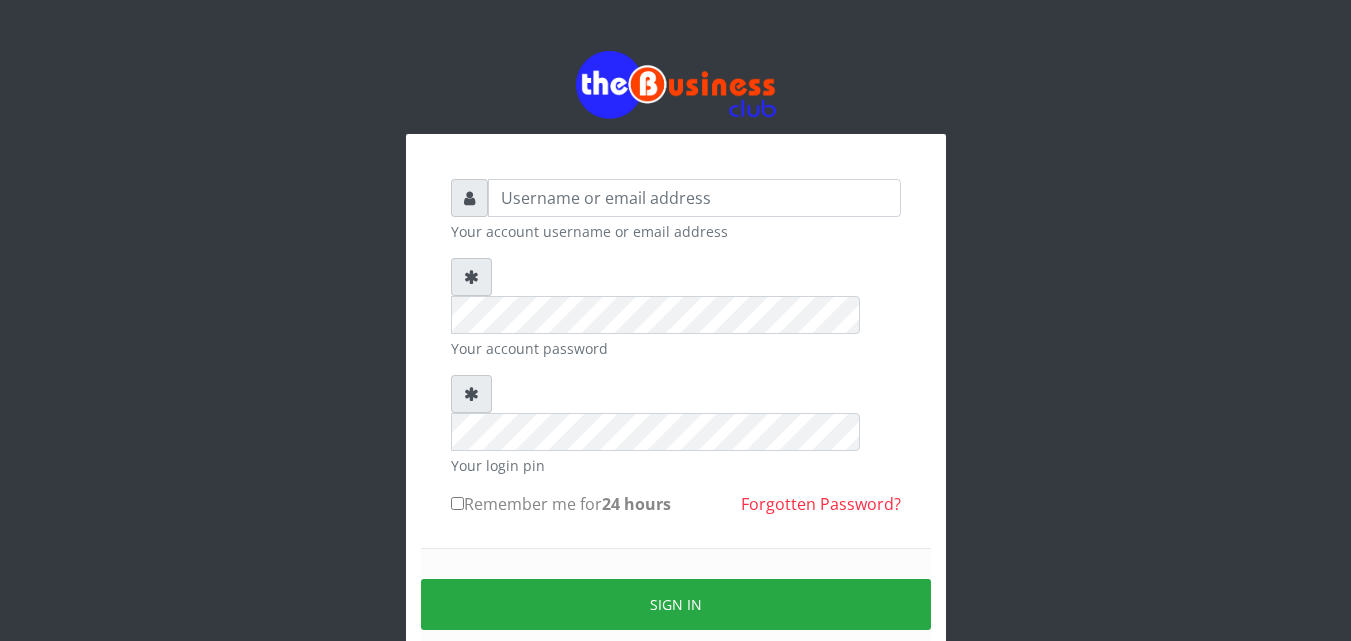 scroll, scrollTop: 0, scrollLeft: 0, axis: both 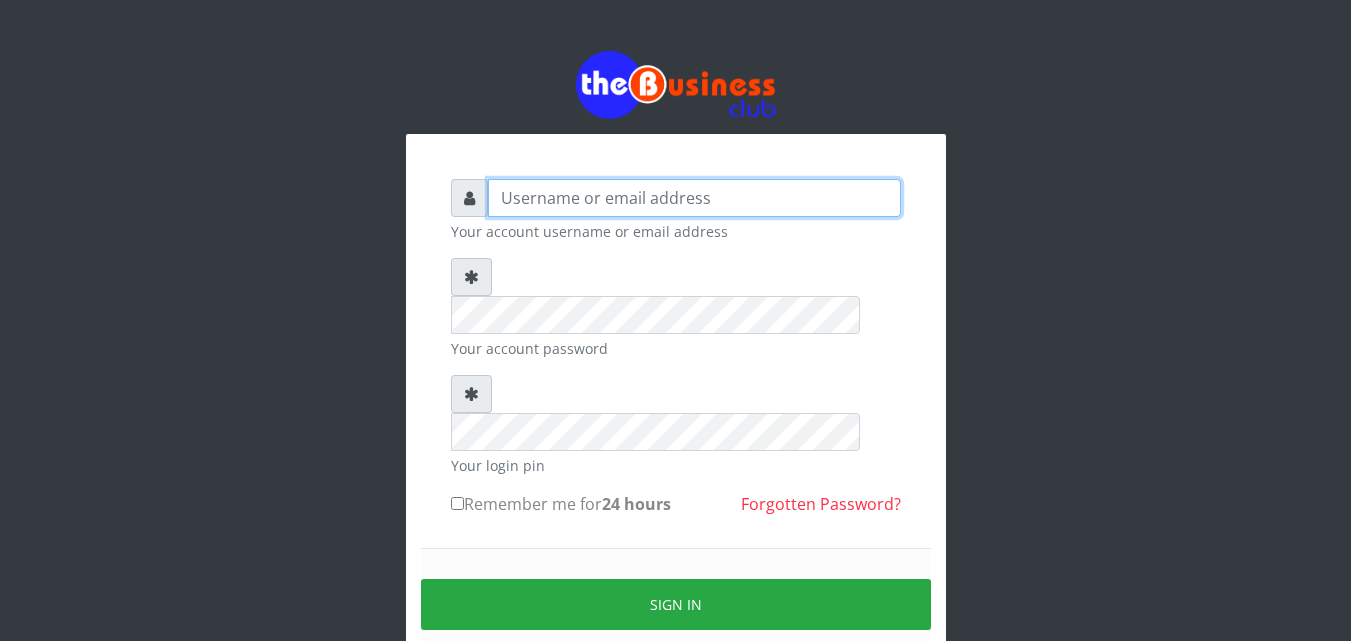 type on "[EMAIL]@example.com" 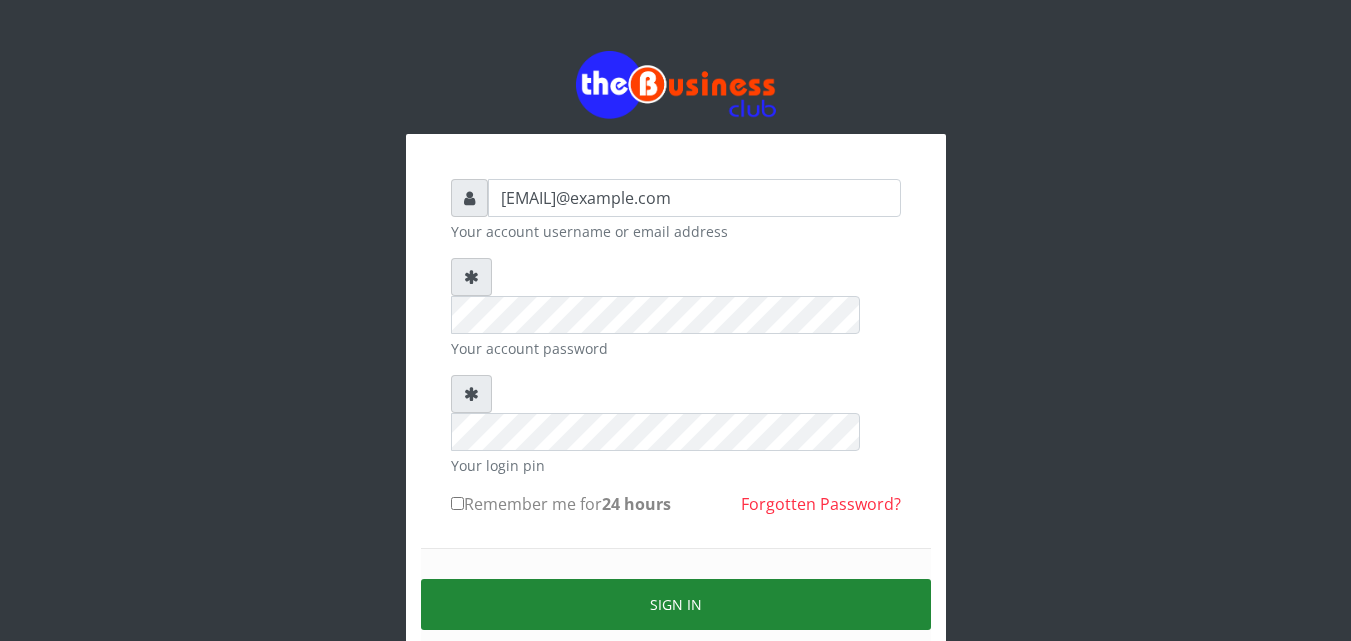 click on "Sign in" at bounding box center (676, 604) 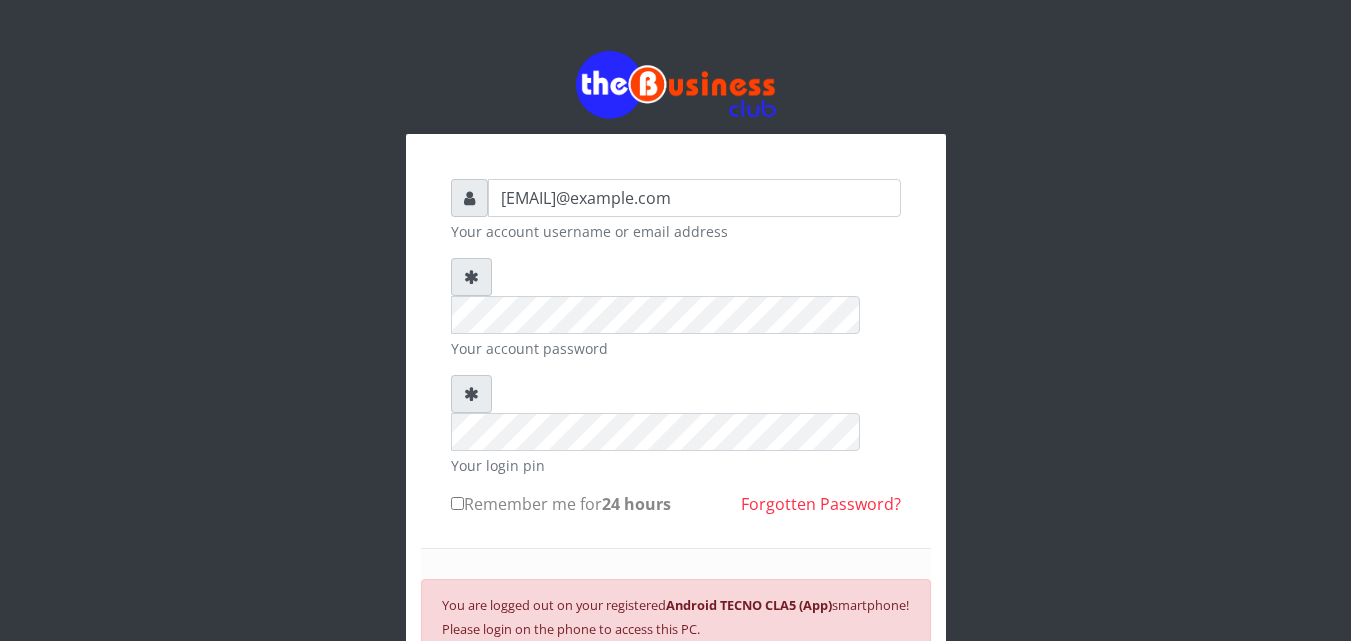 click on "Android TECNO CLA5 (App)" at bounding box center (749, 605) 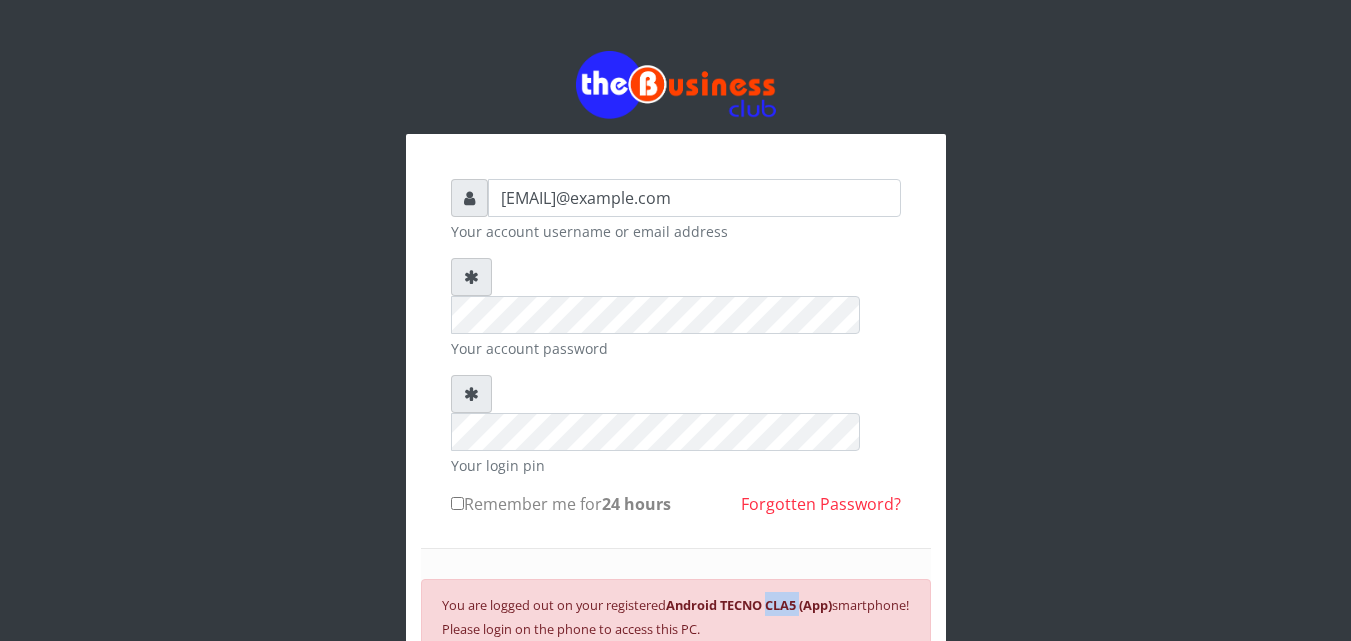 click on "Android TECNO CLA5 (App)" at bounding box center (749, 605) 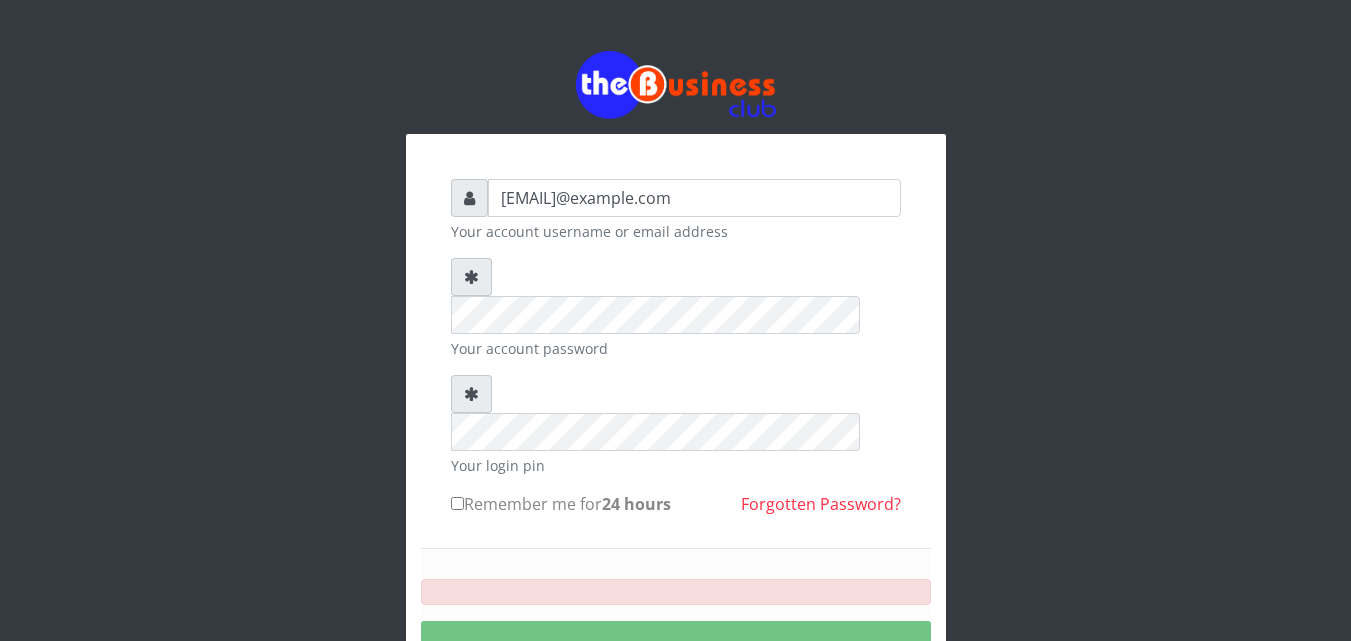 click on "SIGNING IN..." at bounding box center (676, 625) 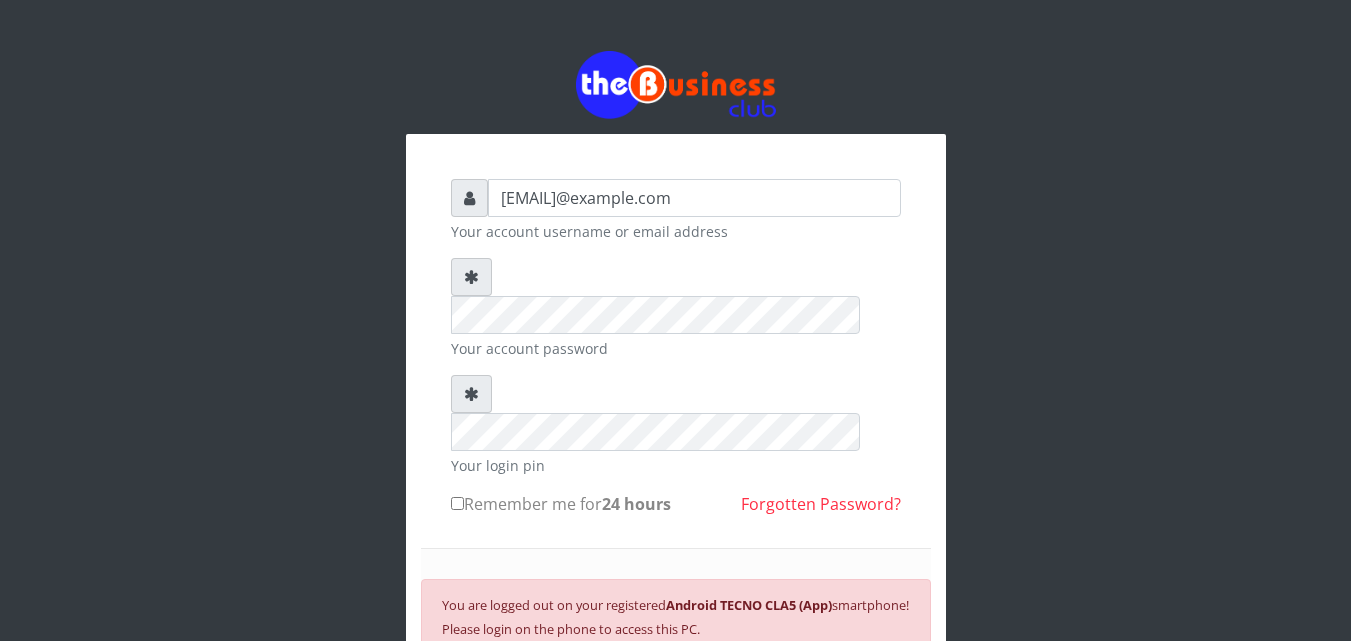 click on "SIGN IN" at bounding box center [676, 694] 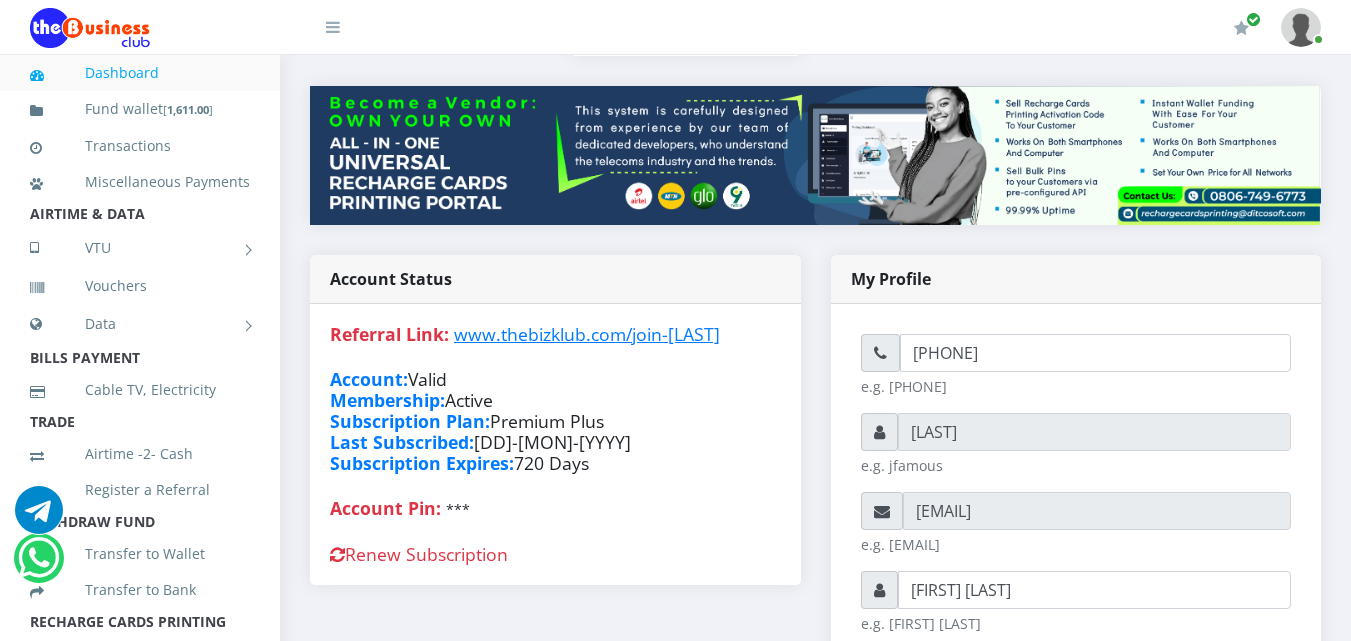 scroll, scrollTop: 241, scrollLeft: 0, axis: vertical 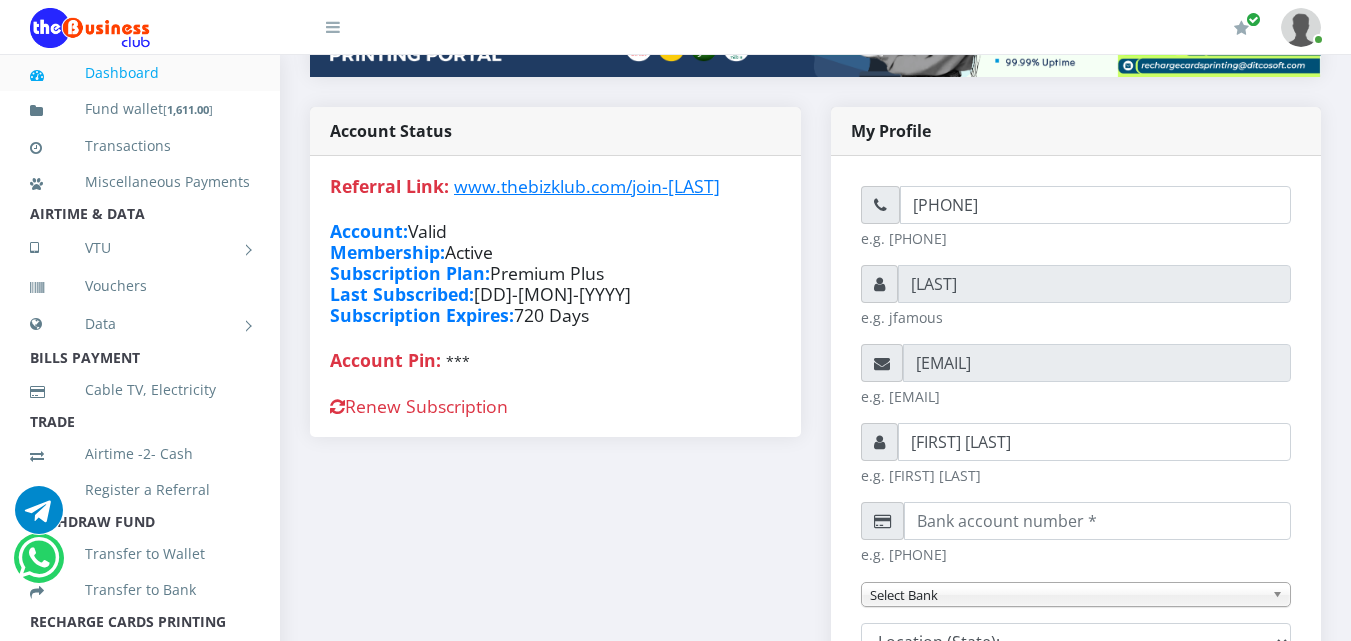 type on "[EMAIL]" 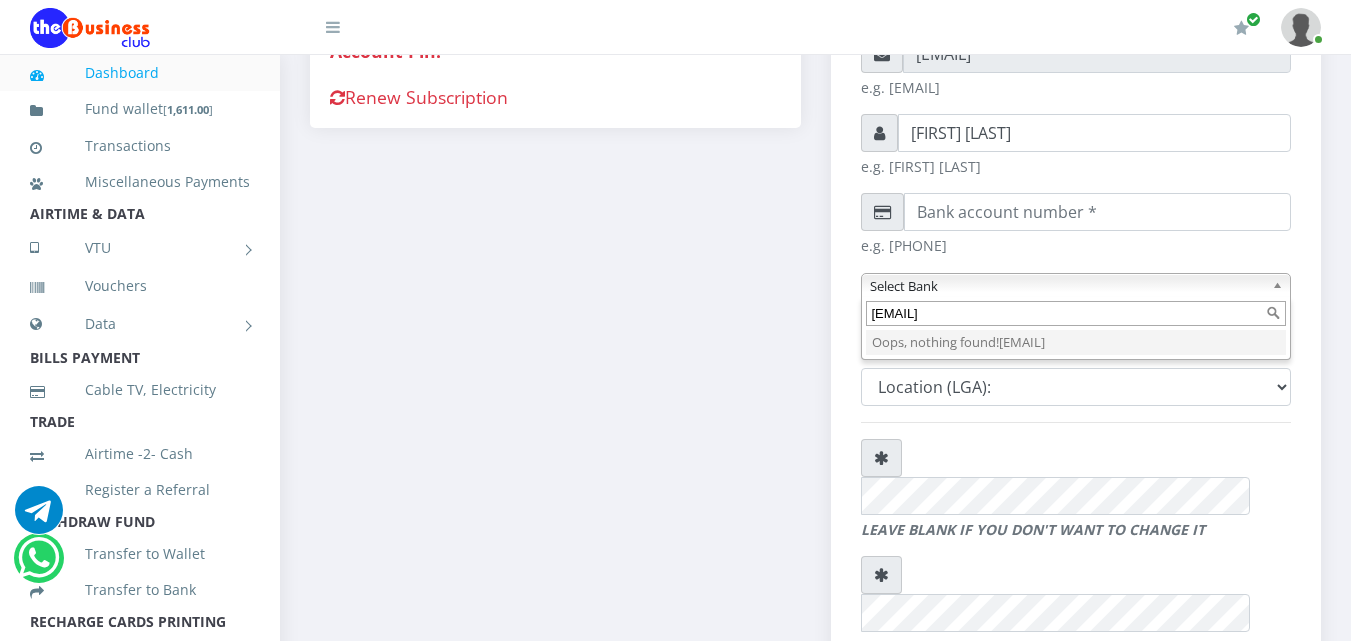 scroll, scrollTop: 698, scrollLeft: 0, axis: vertical 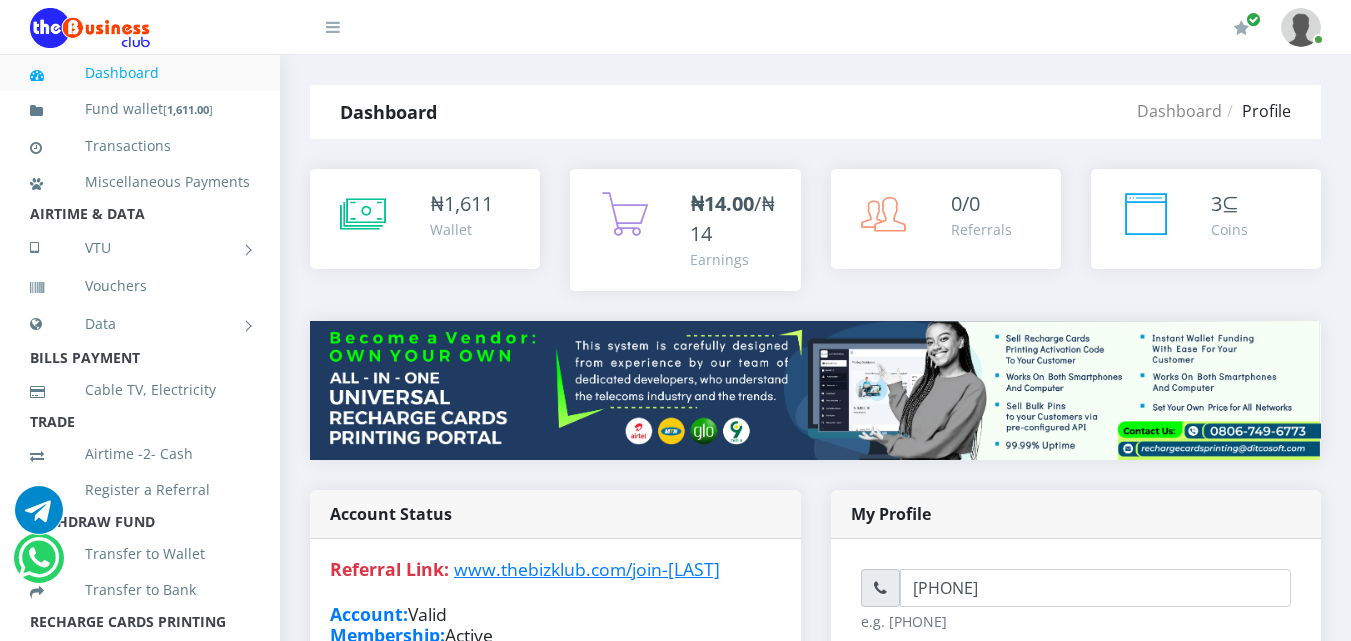 type 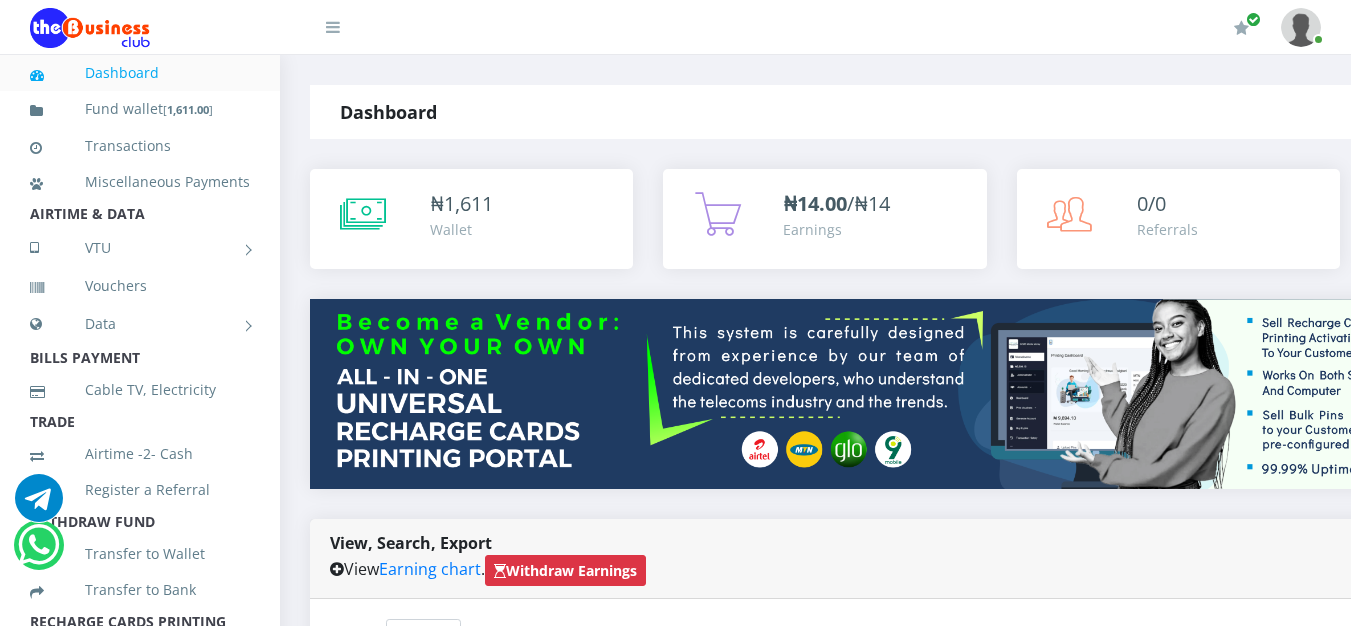 scroll, scrollTop: 0, scrollLeft: 0, axis: both 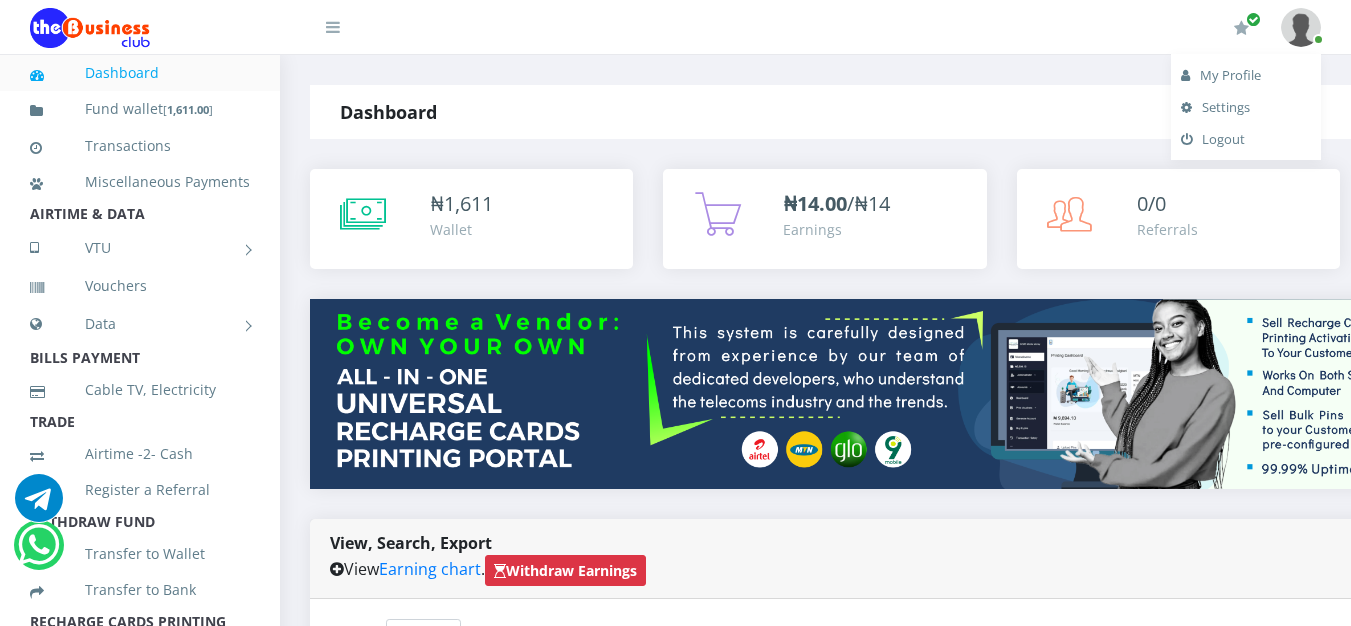 click on "Settings" at bounding box center (1246, 107) 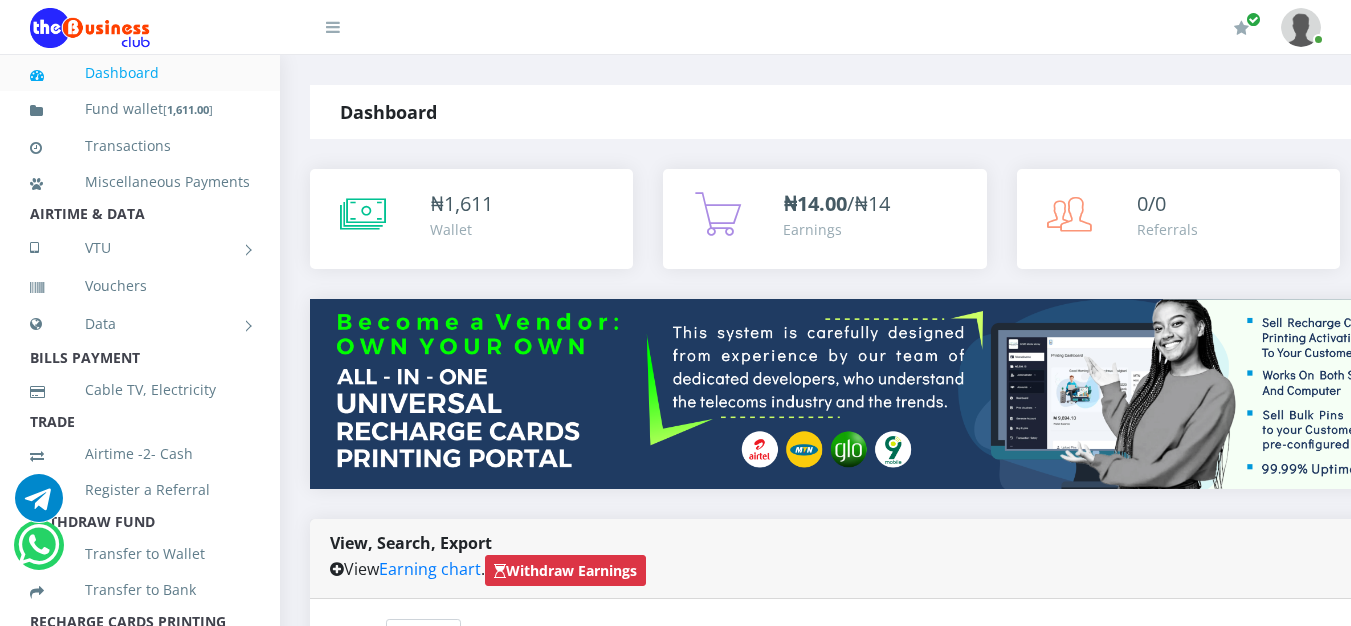 click at bounding box center (333, 27) 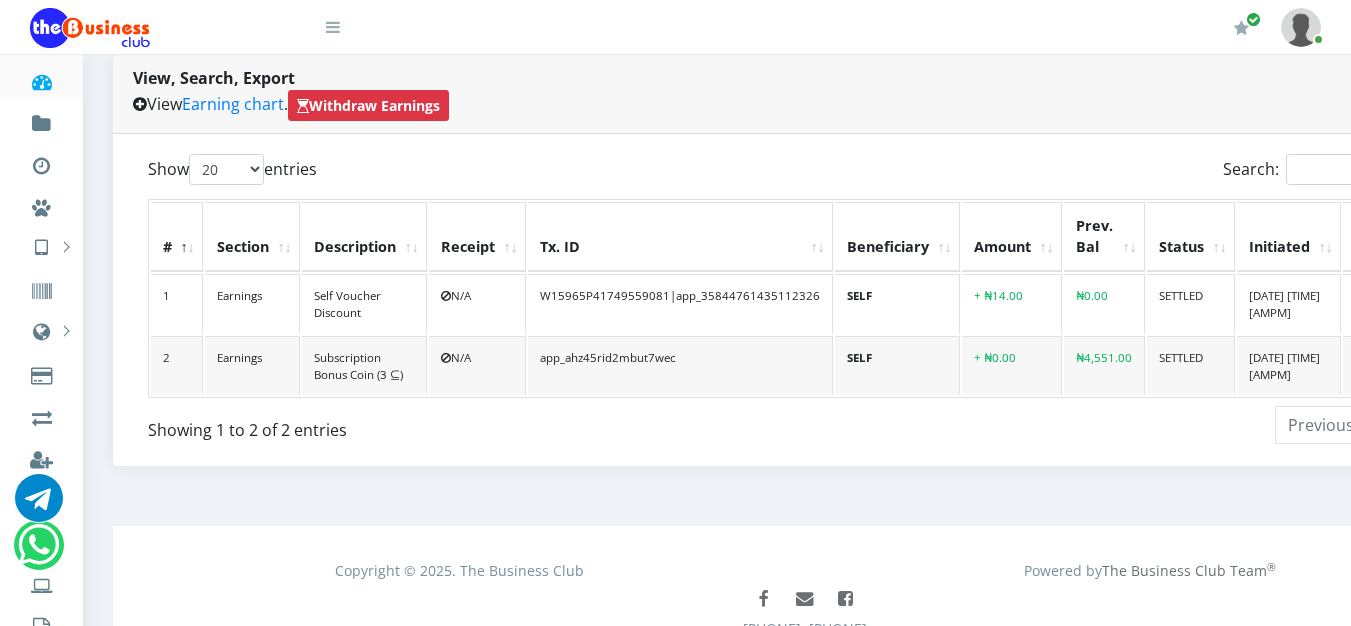 scroll, scrollTop: 467, scrollLeft: 0, axis: vertical 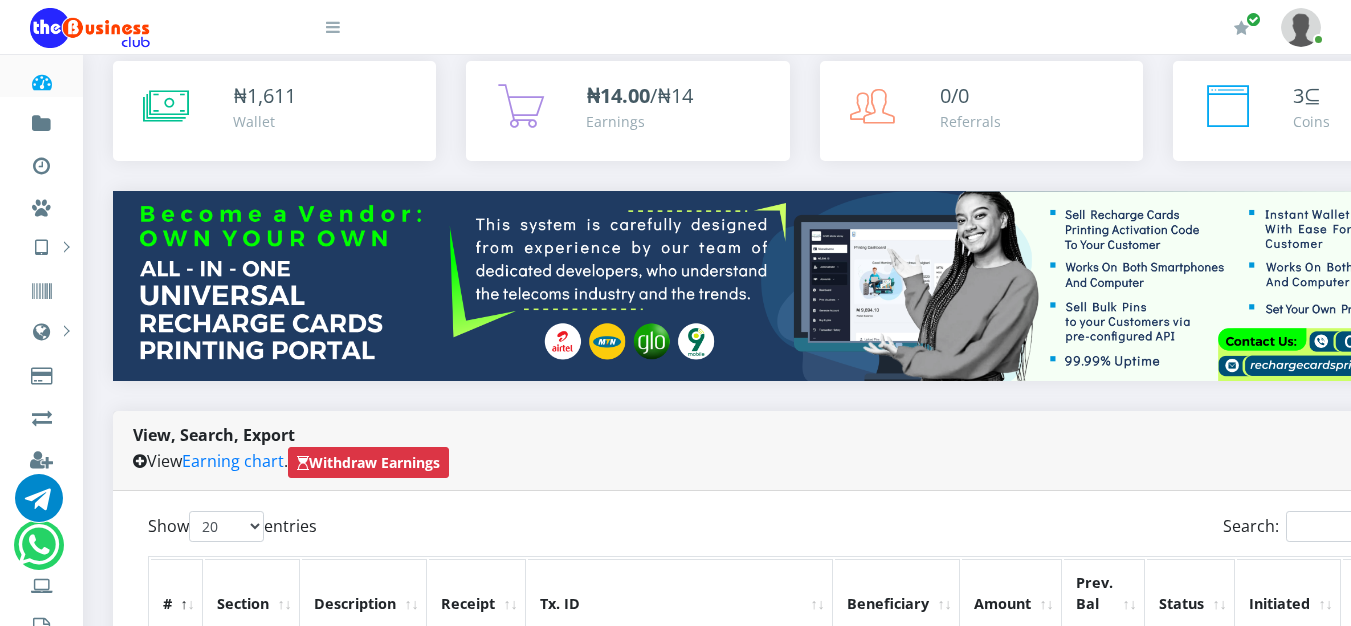 click on "3 ⊆" at bounding box center (1311, 96) 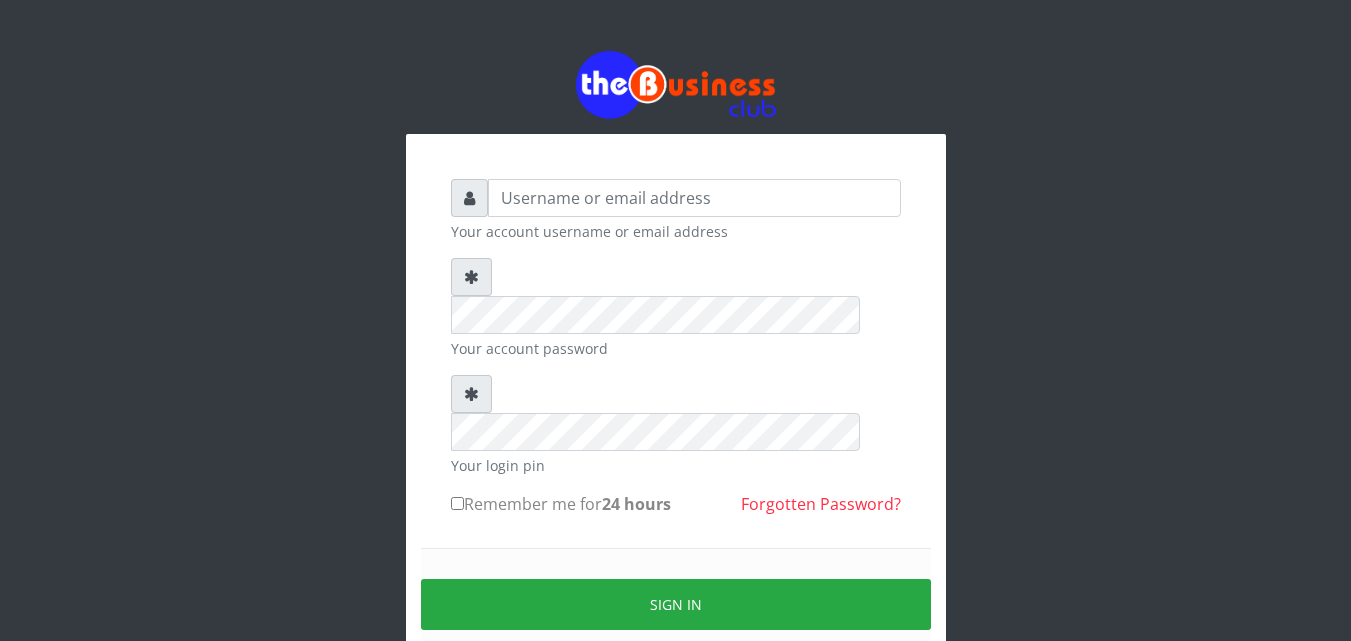 scroll, scrollTop: 0, scrollLeft: 0, axis: both 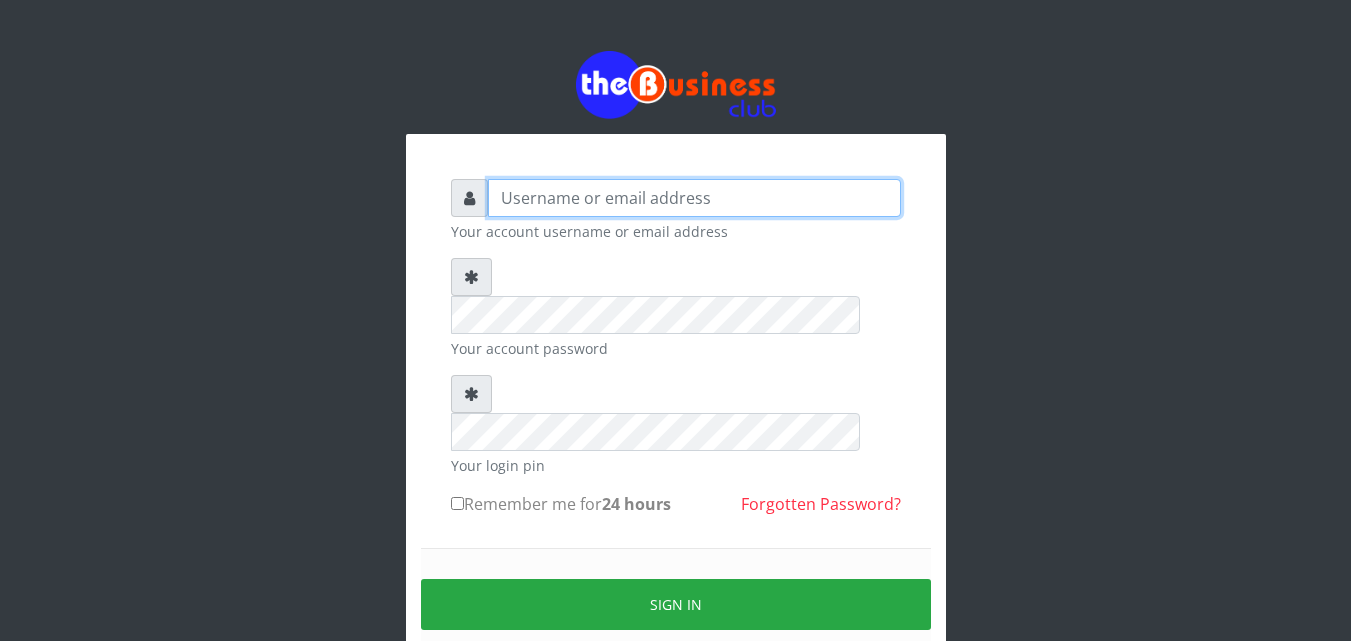 type on "Happiness[EMAIL]" 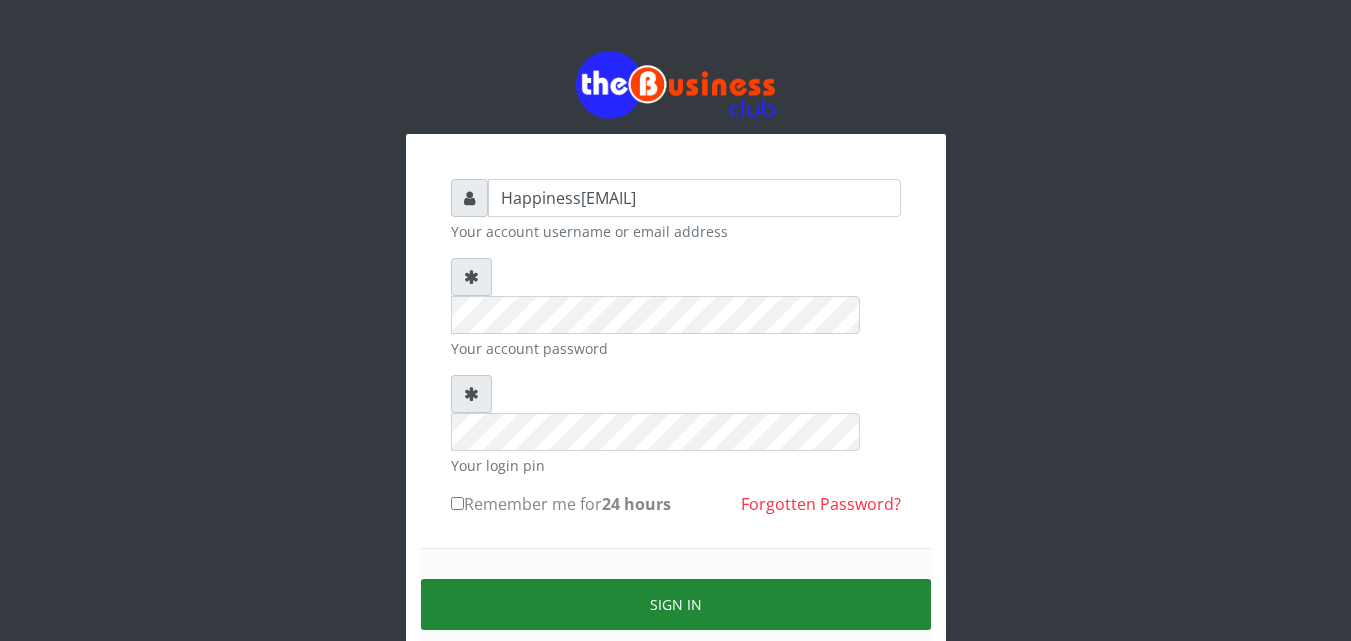 click on "Sign in" at bounding box center (676, 604) 